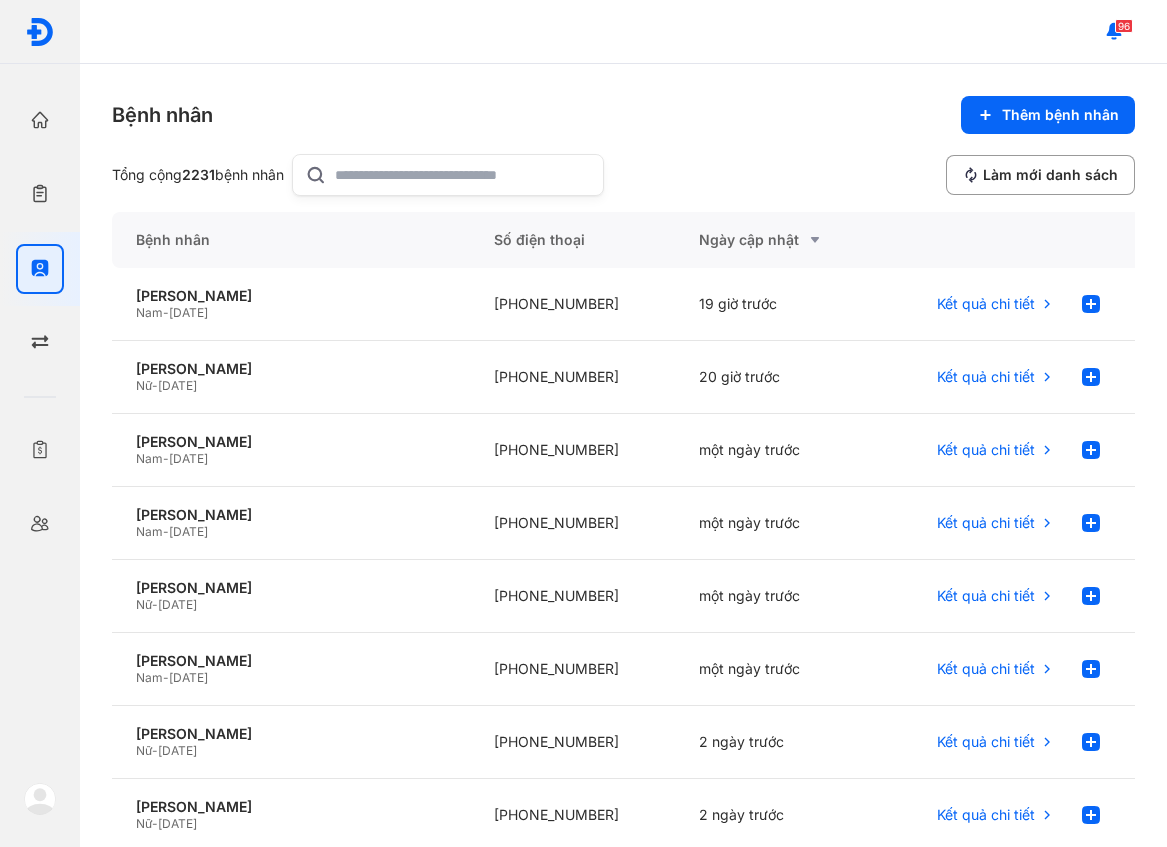 scroll, scrollTop: 0, scrollLeft: 0, axis: both 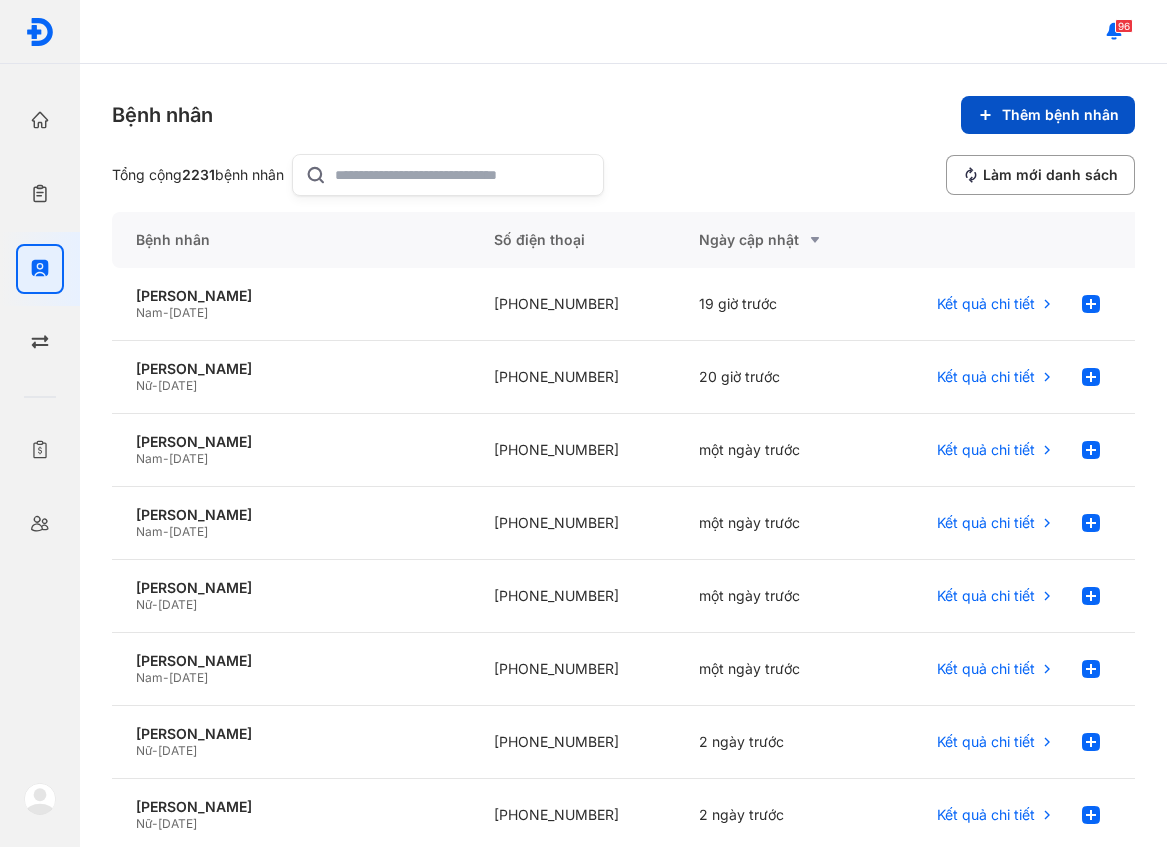 click on "Thêm bệnh nhân" at bounding box center [1048, 115] 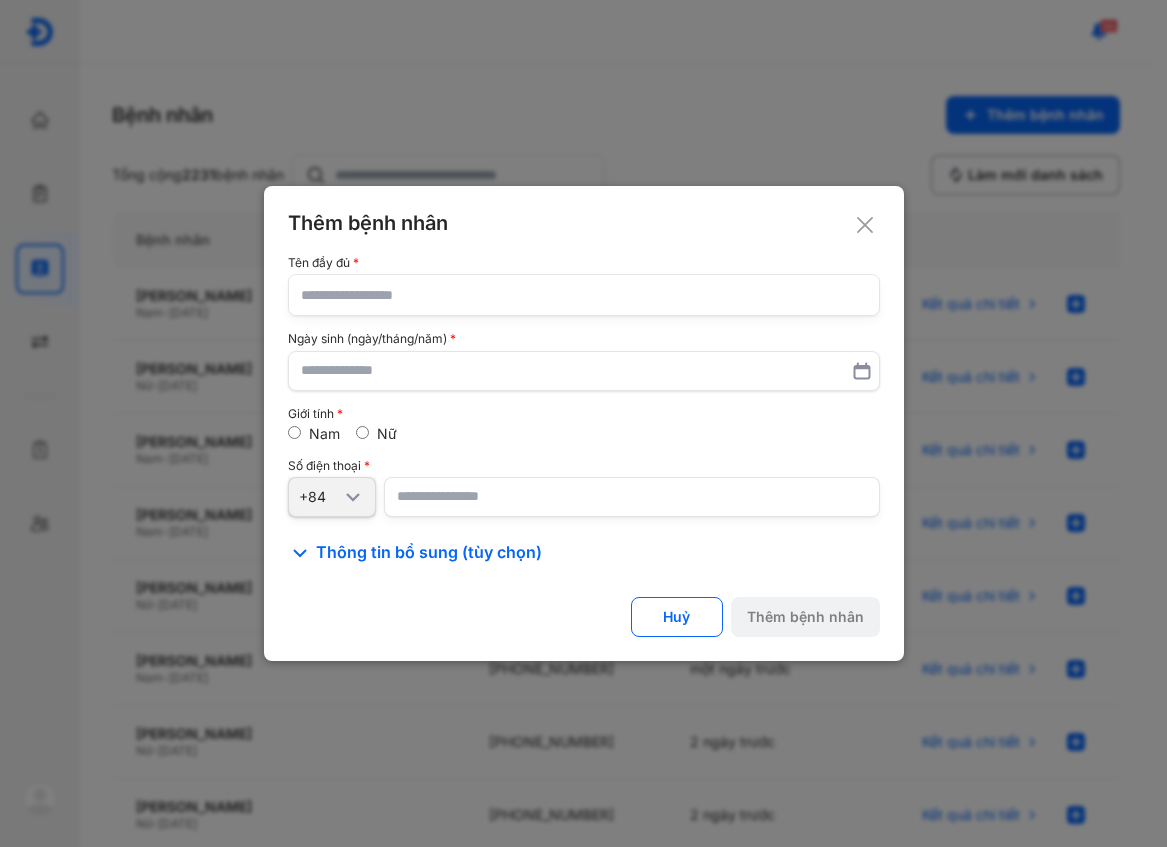 click 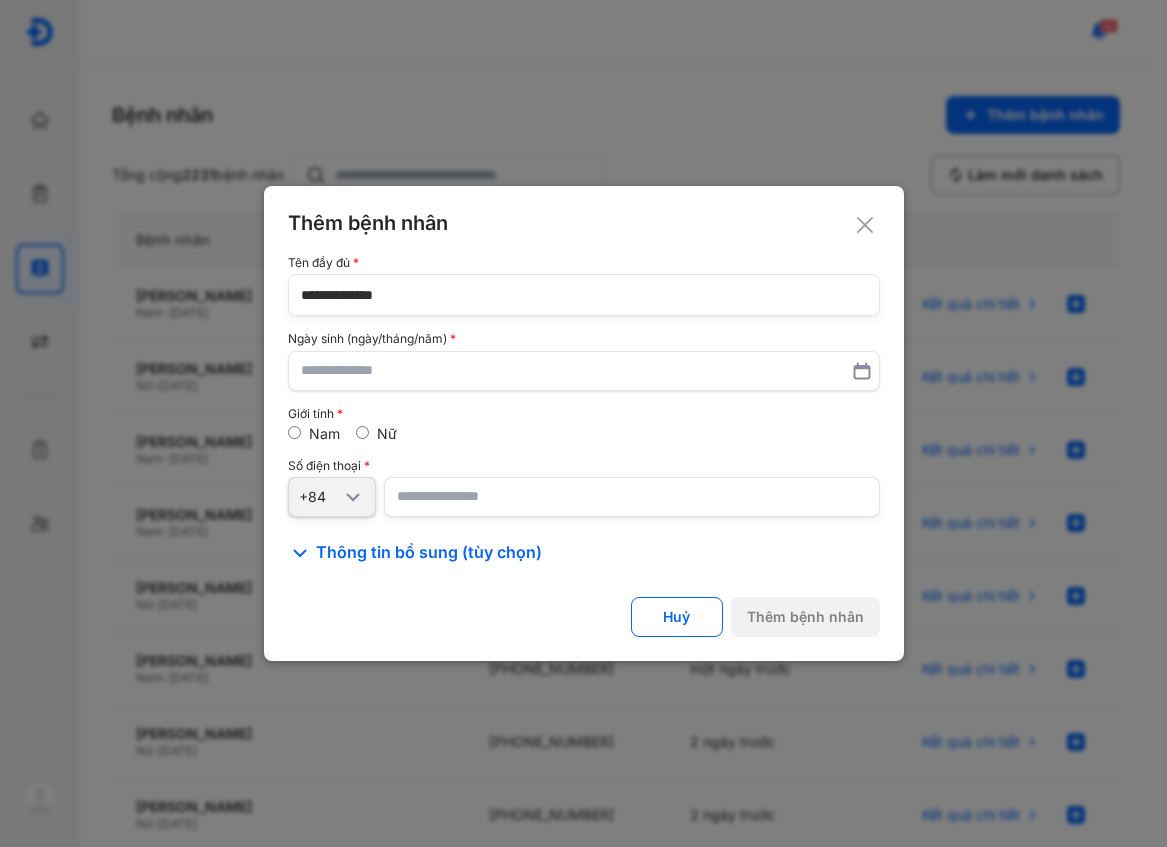 type on "**********" 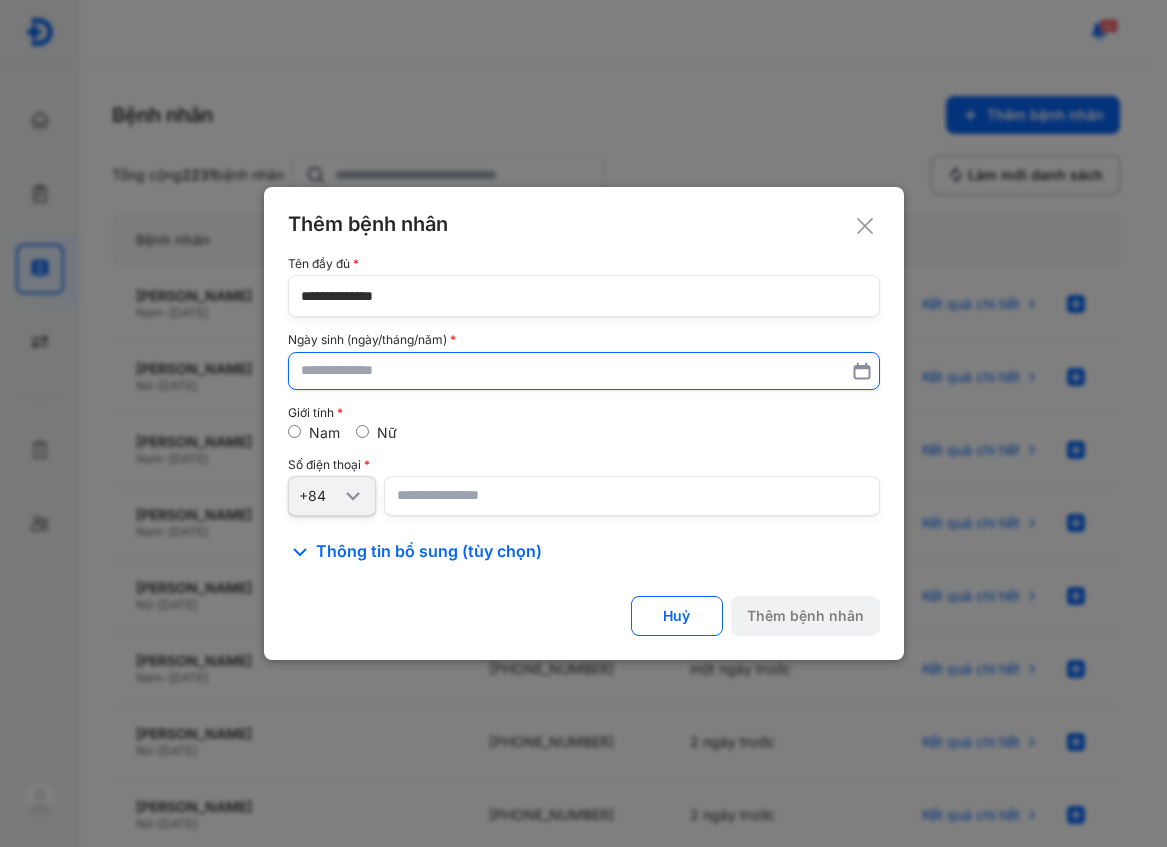 click at bounding box center [584, 371] 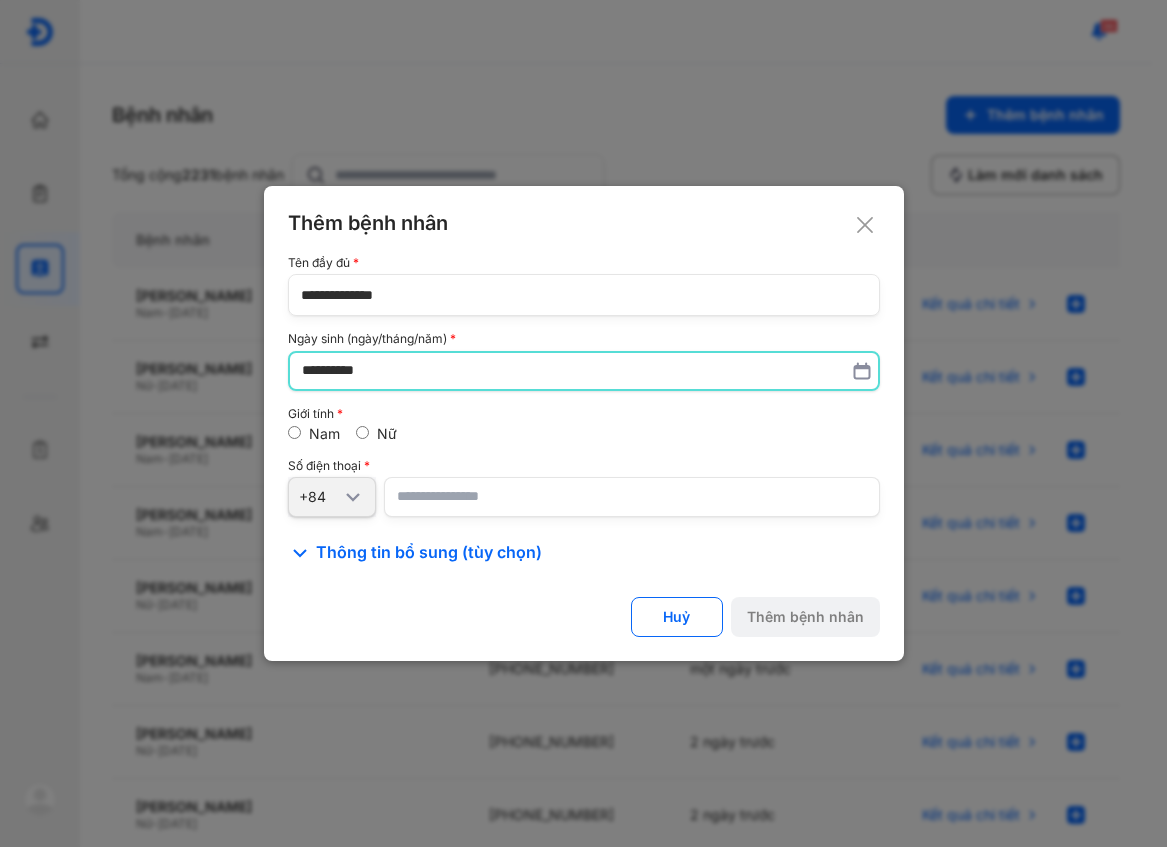 type on "**********" 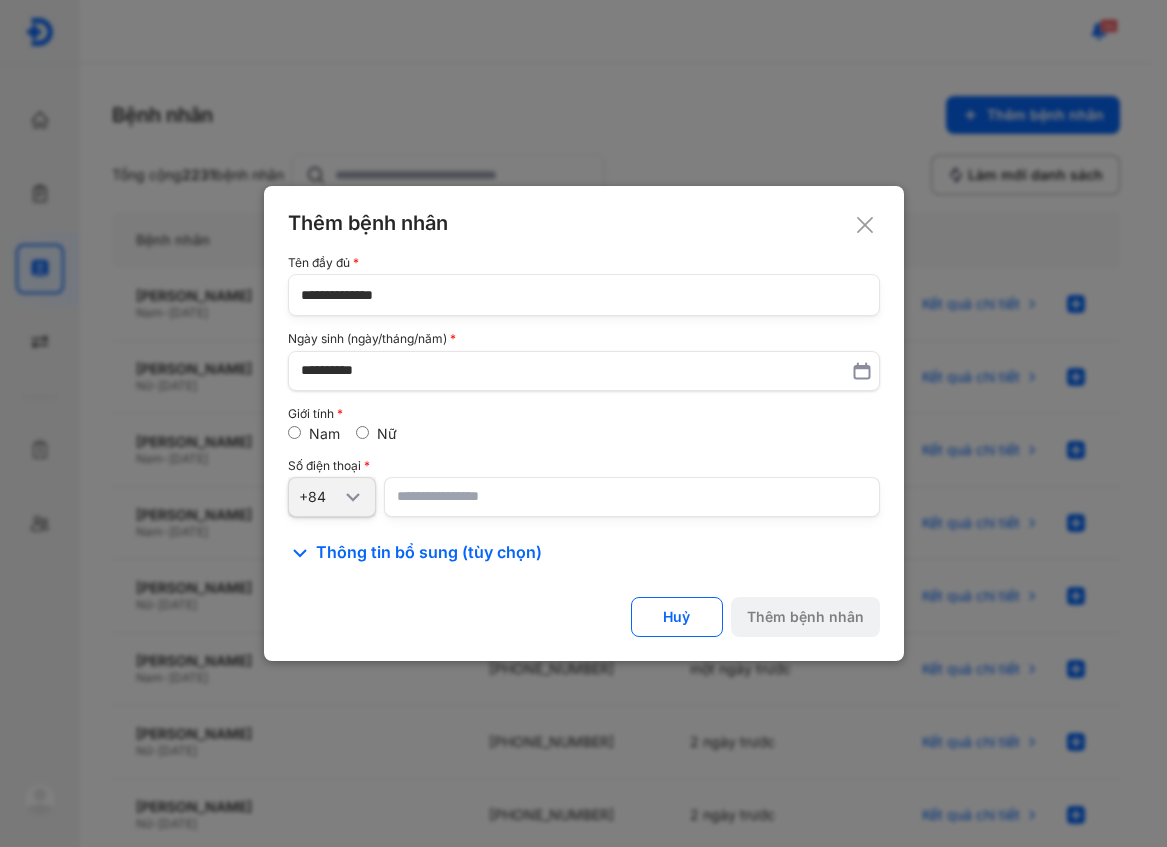 click at bounding box center (632, 497) 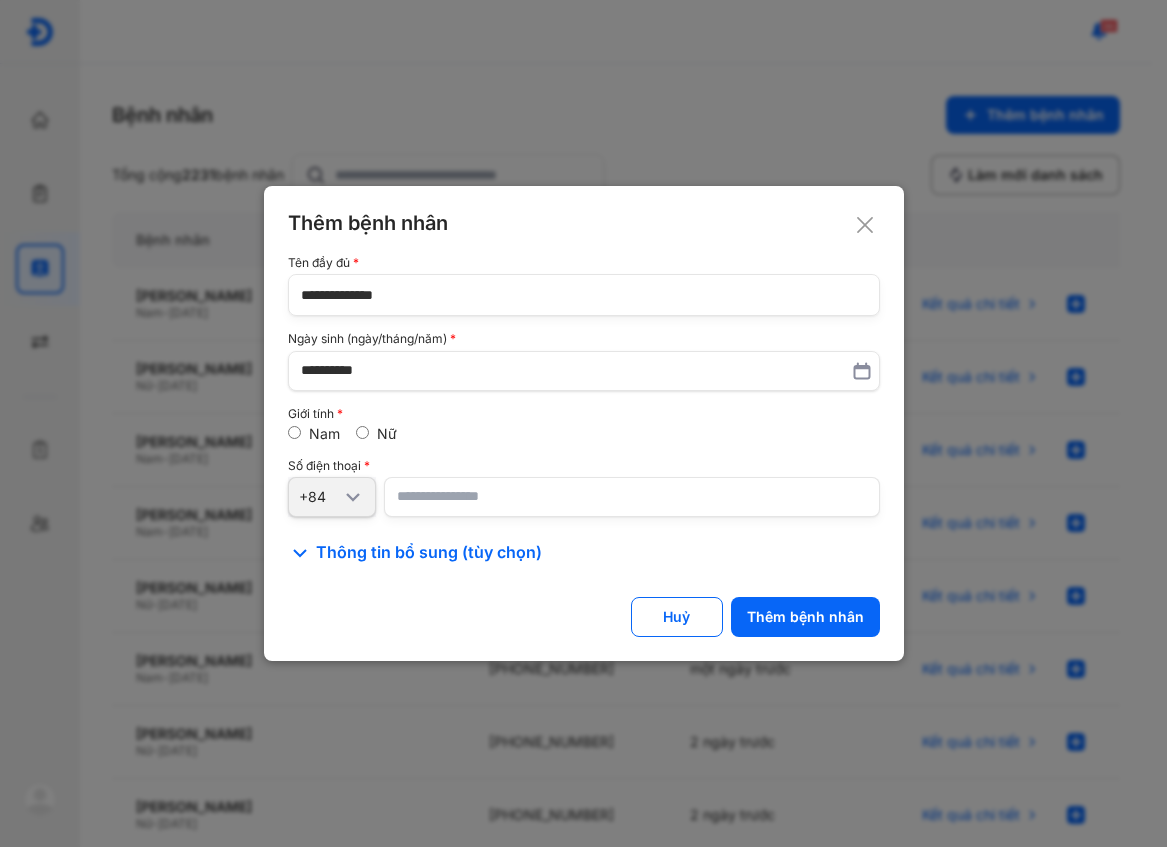 type on "**********" 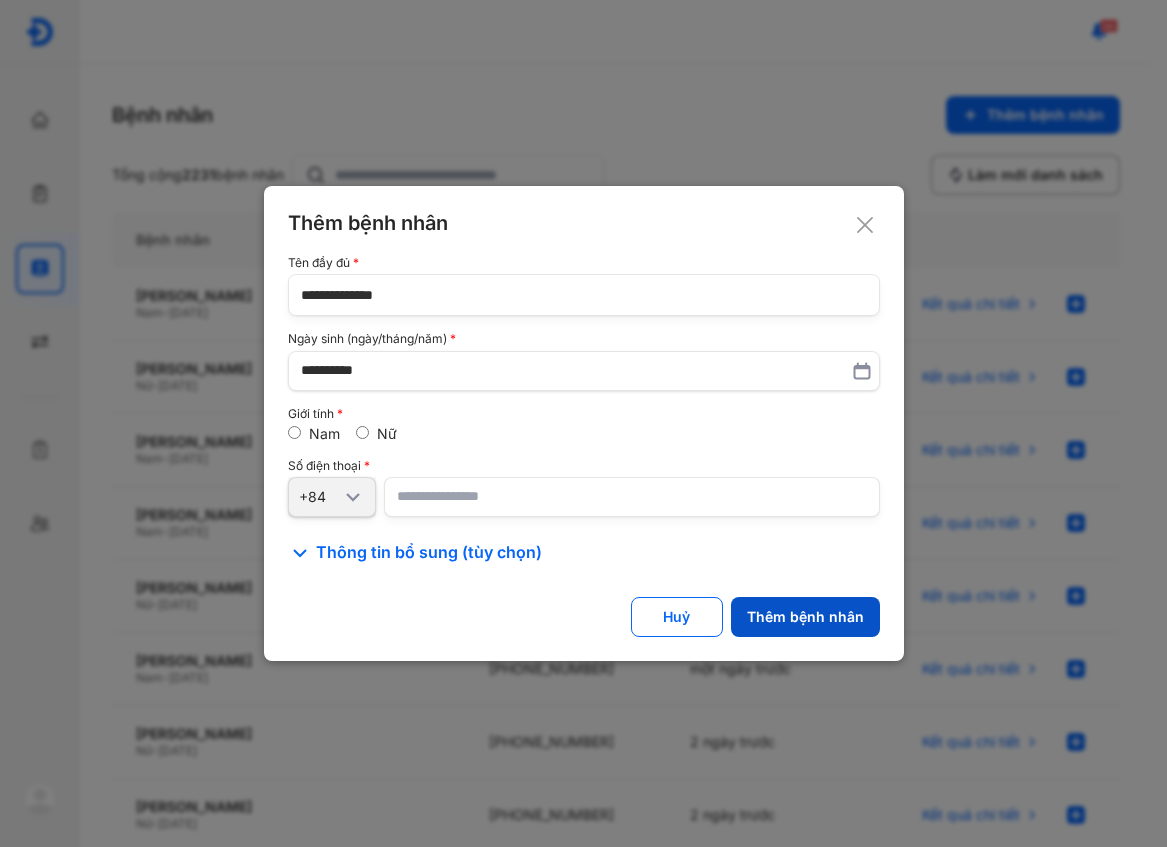 click on "Thêm bệnh nhân" 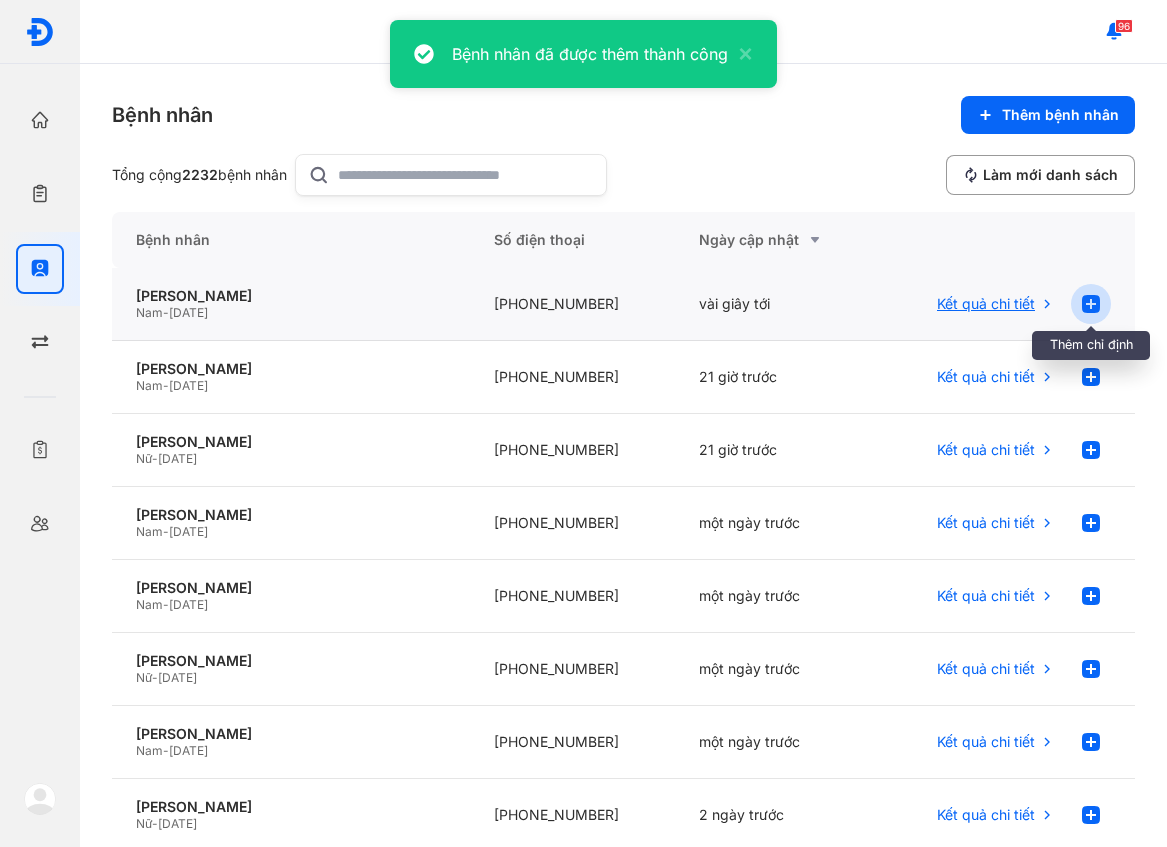 click 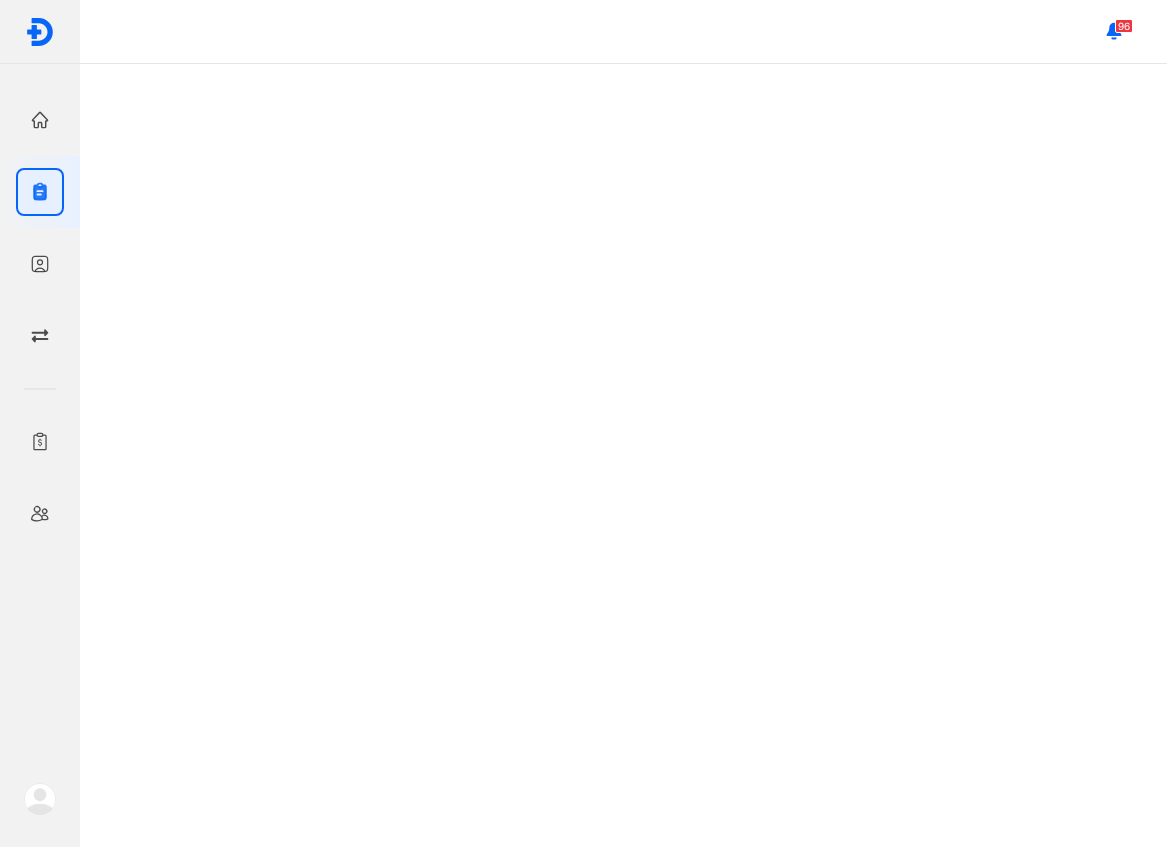 scroll, scrollTop: 0, scrollLeft: 0, axis: both 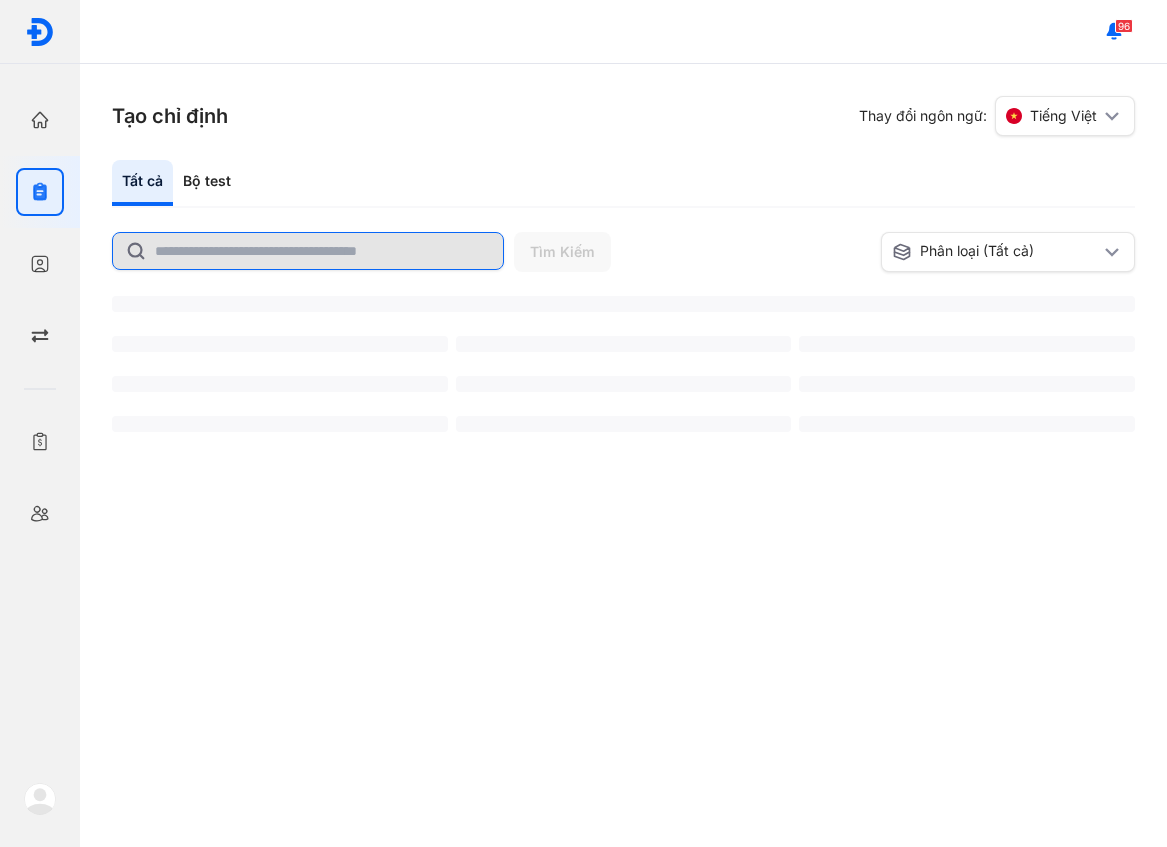 click 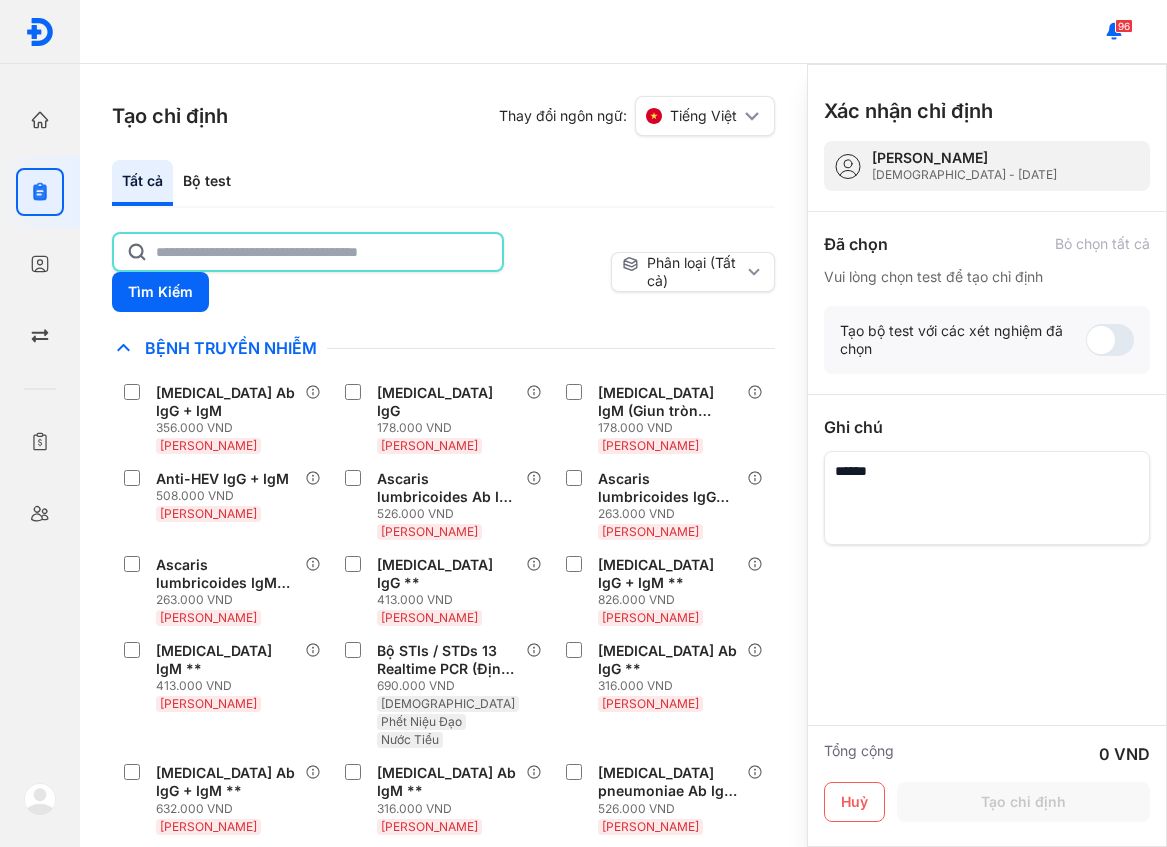 click 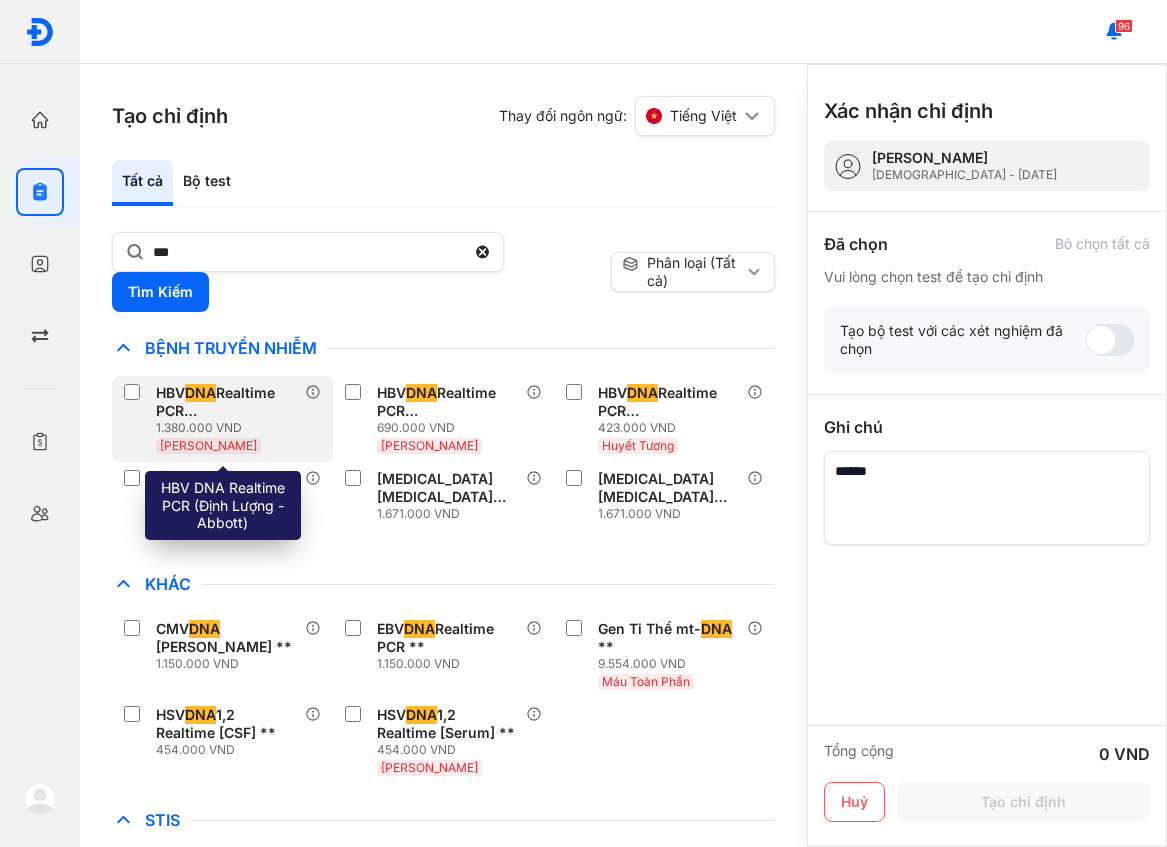 click on "HBV  DNA  Realtime PCR (Định Lượng - Abbott)" at bounding box center [226, 402] 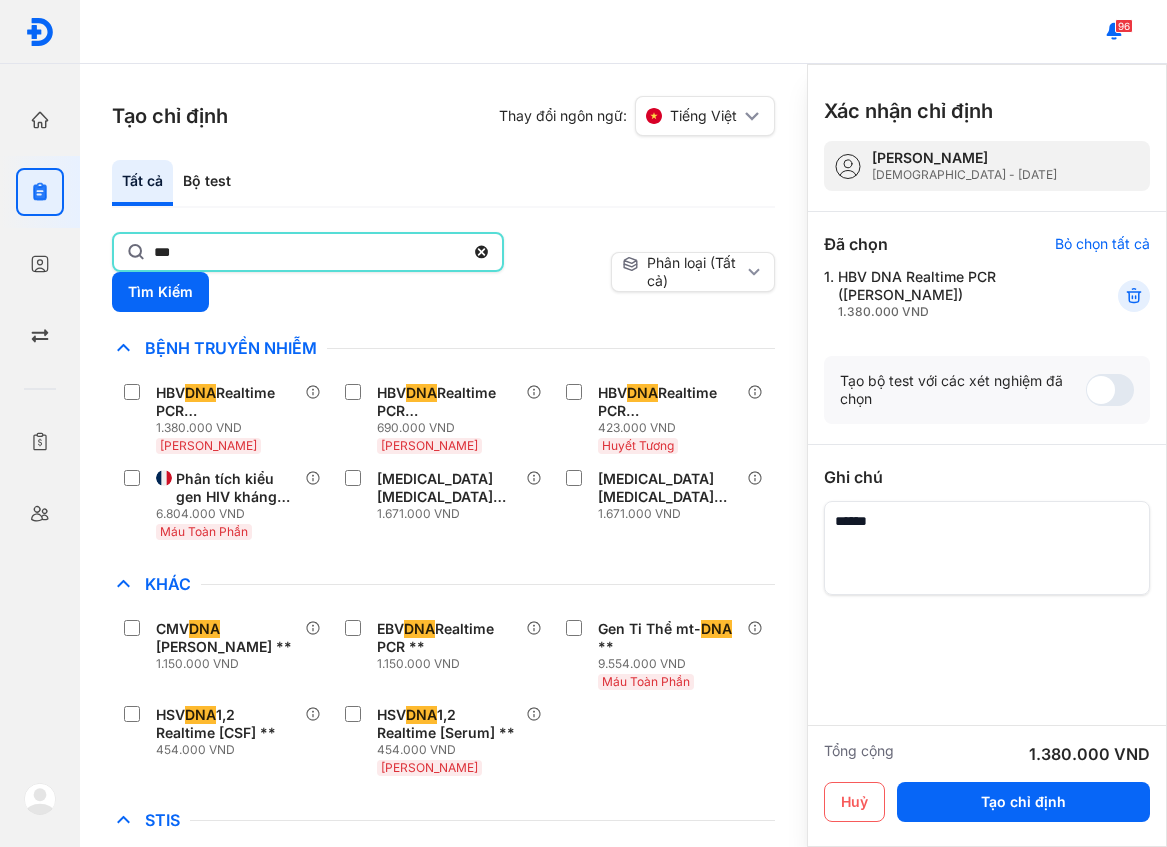 click on "***" 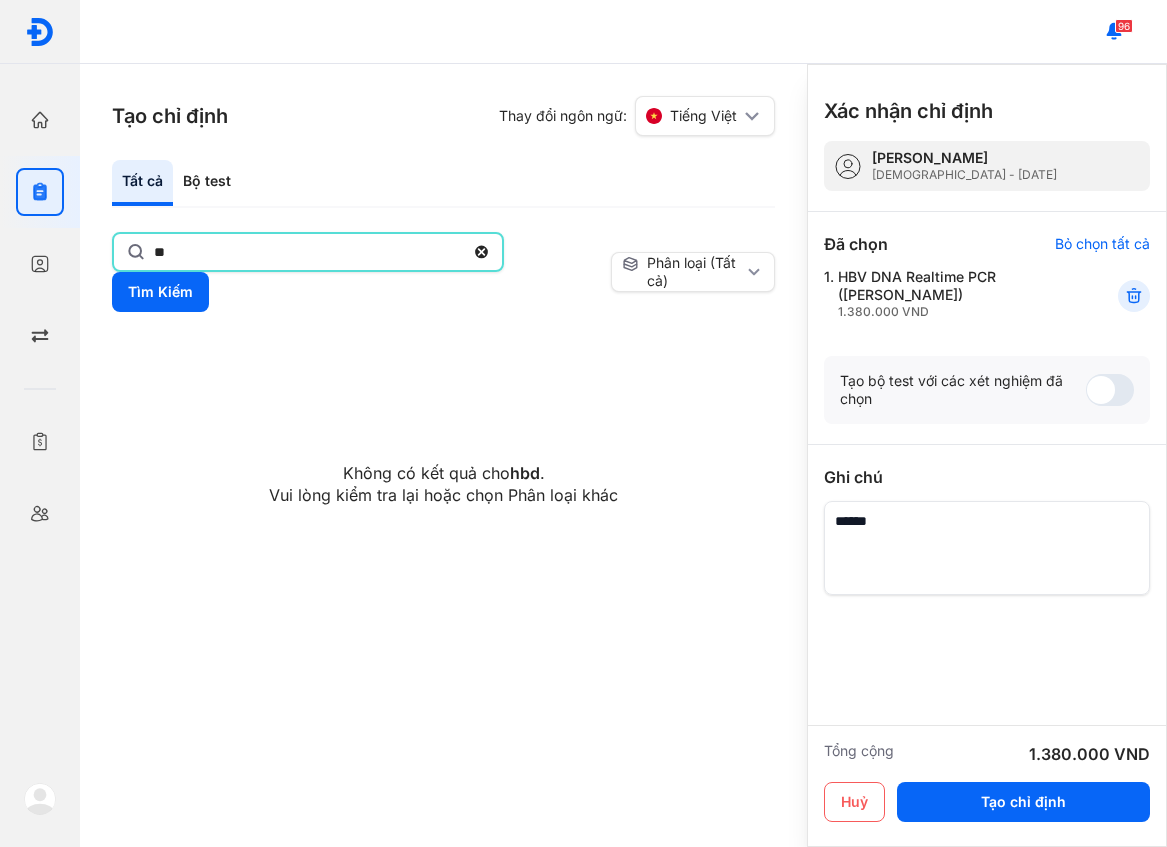 type on "*" 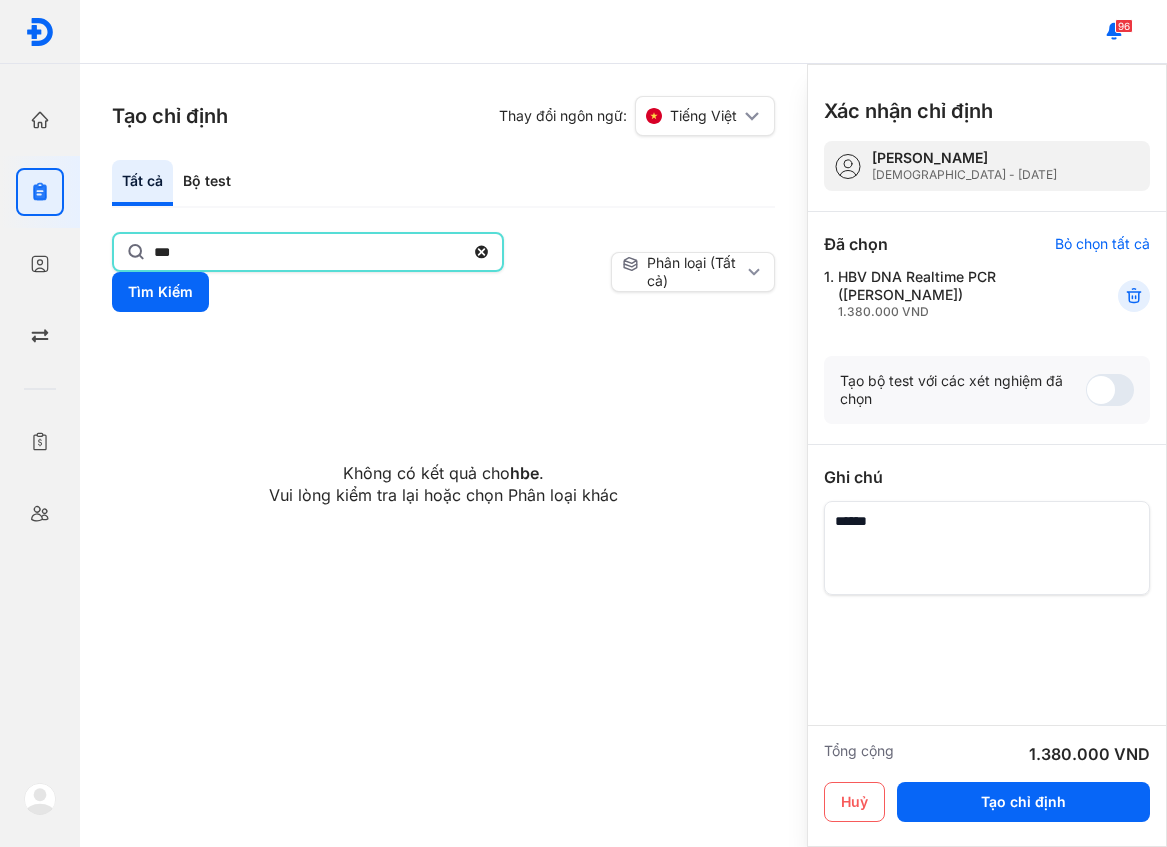 type on "***" 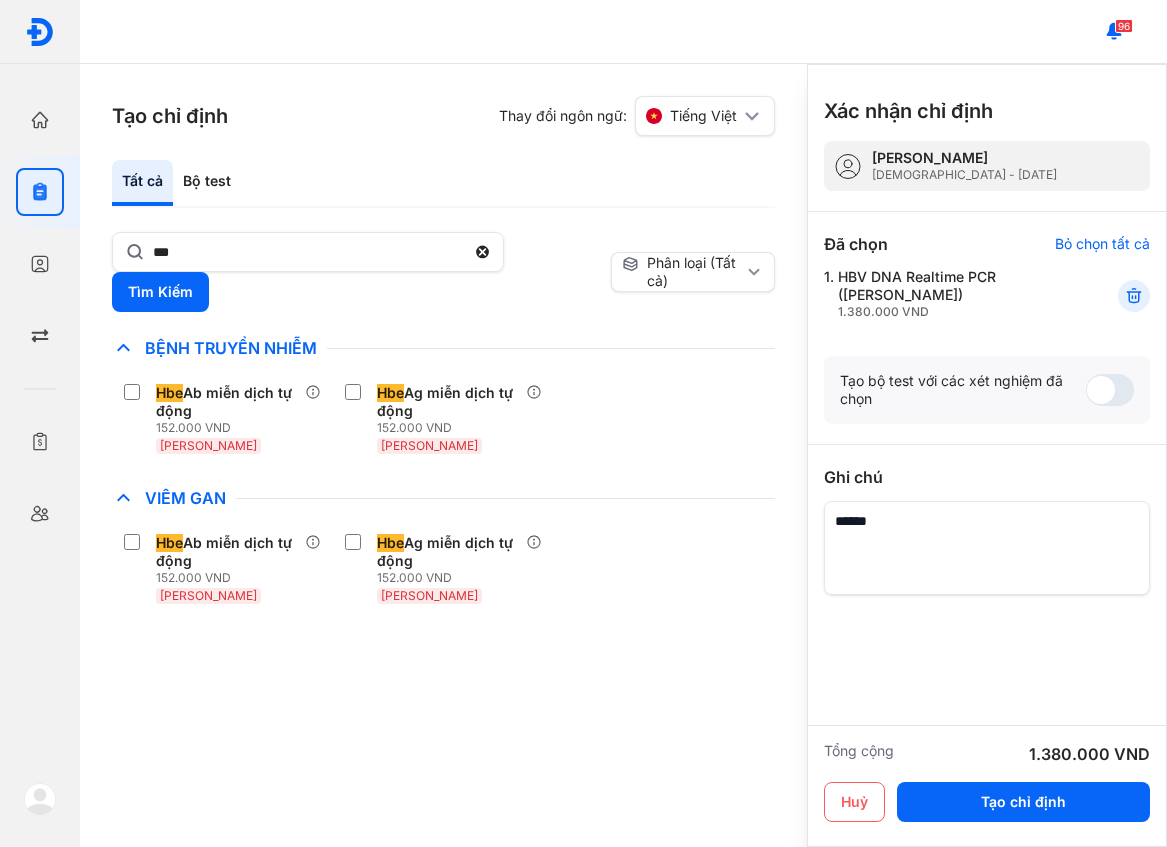 click on "Hbe Ab miễn dịch tự động 152.000 VND Huyết Thanh Hbe Ag miễn dịch tự động 152.000 VND Huyết Thanh" at bounding box center (443, 419) 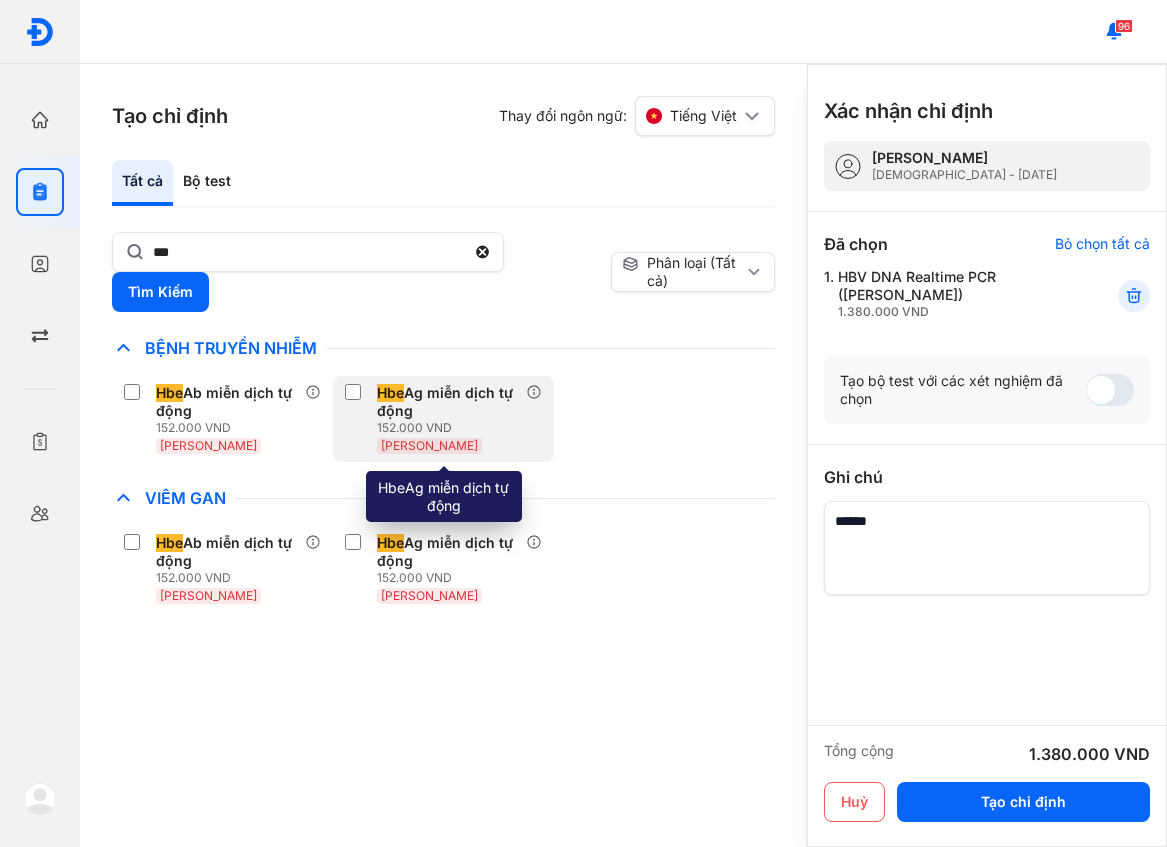 click on "152.000 VND" at bounding box center [451, 428] 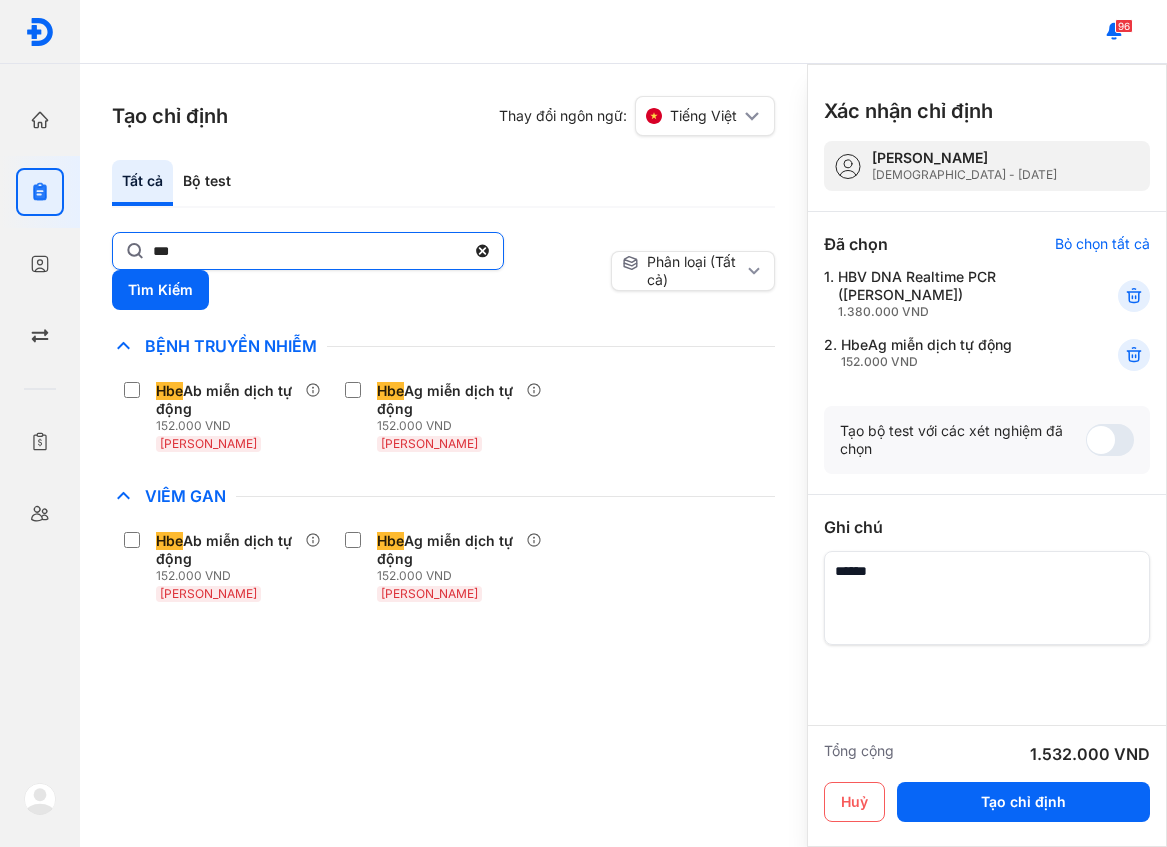 click on "***" 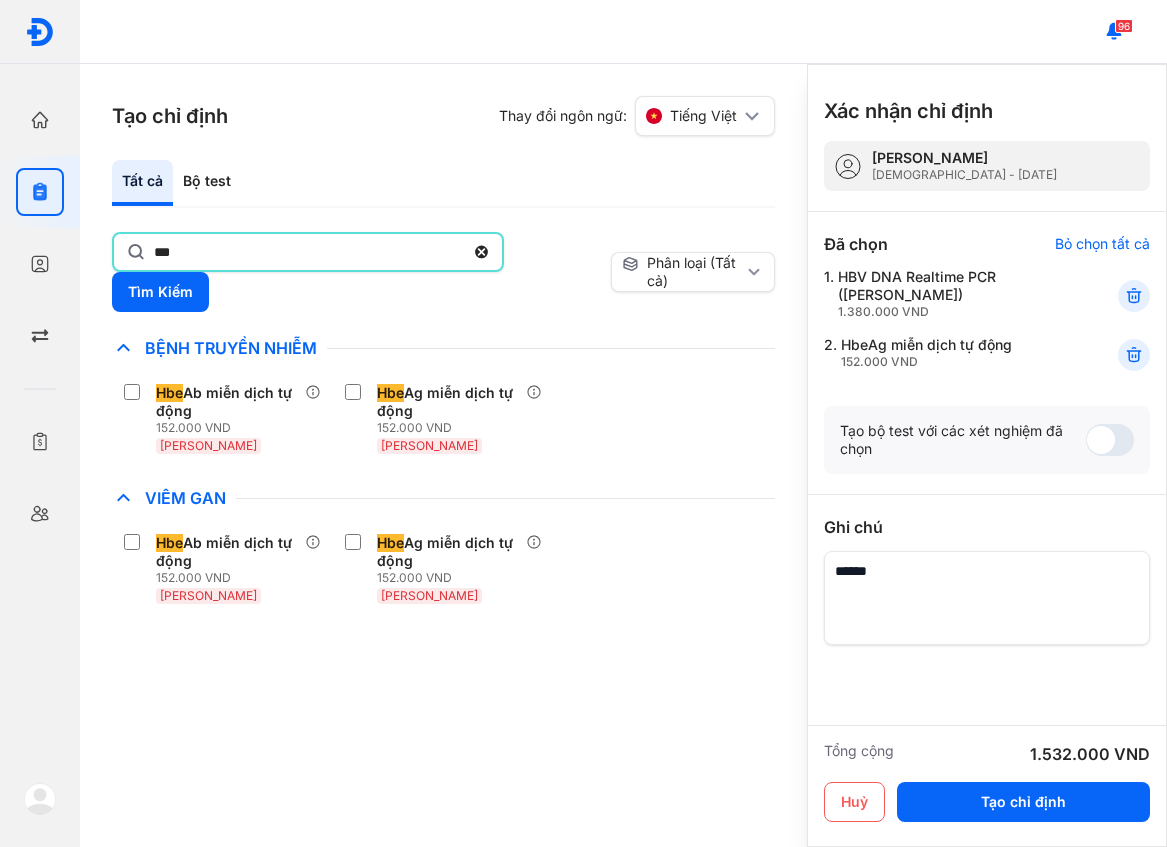 click on "***" 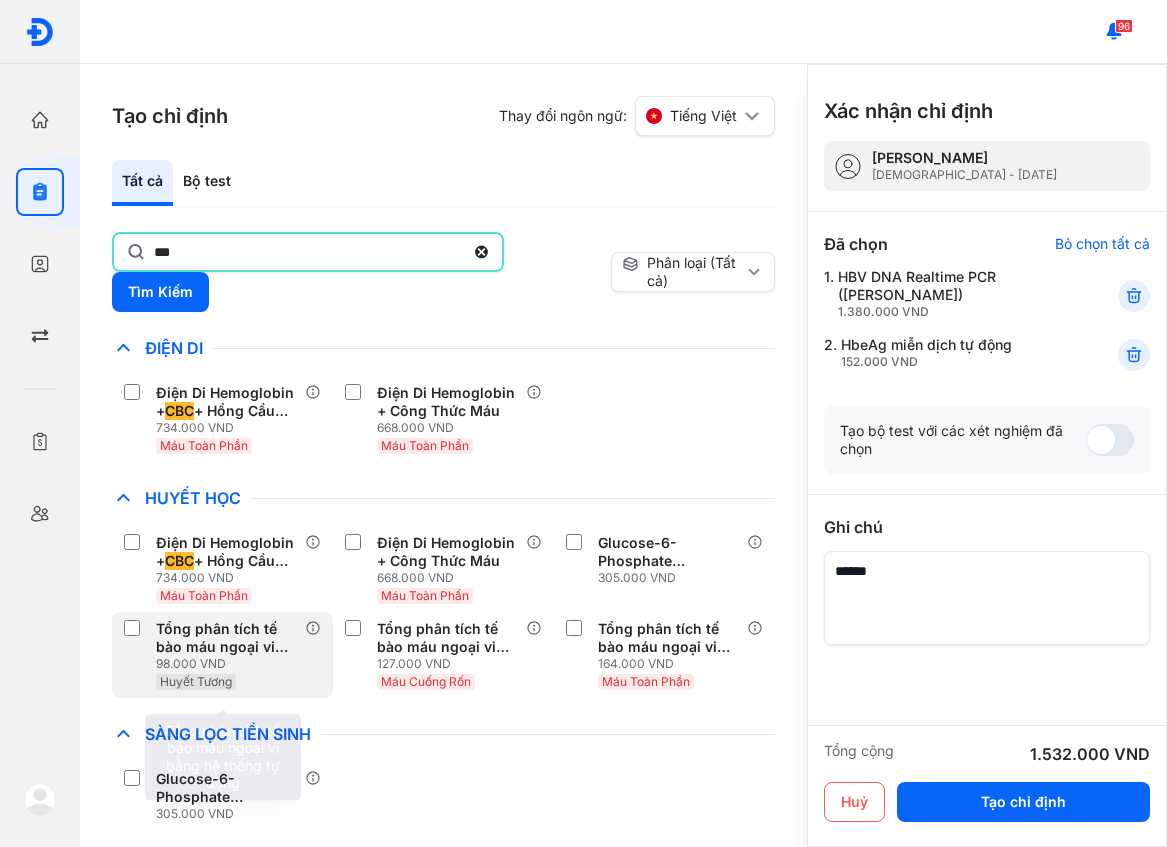 scroll, scrollTop: 7, scrollLeft: 0, axis: vertical 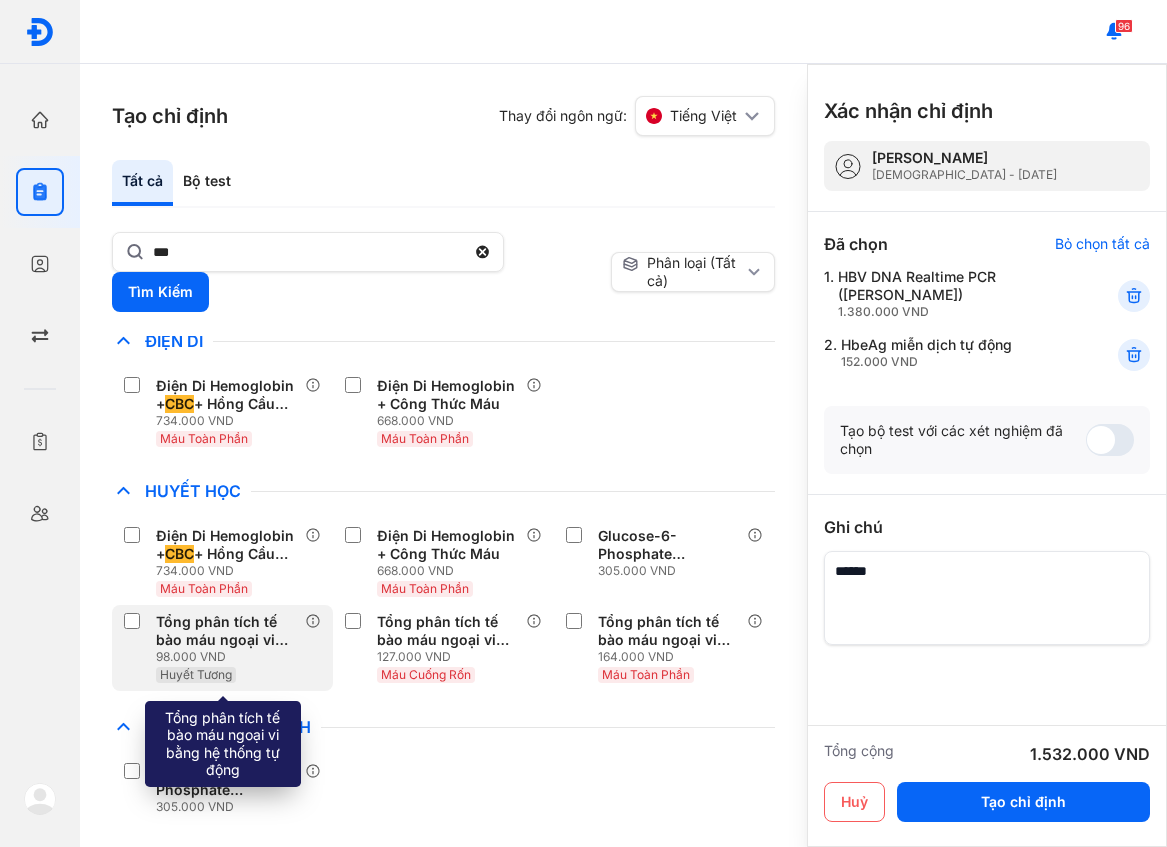 click on "98.000 VND" at bounding box center (230, 657) 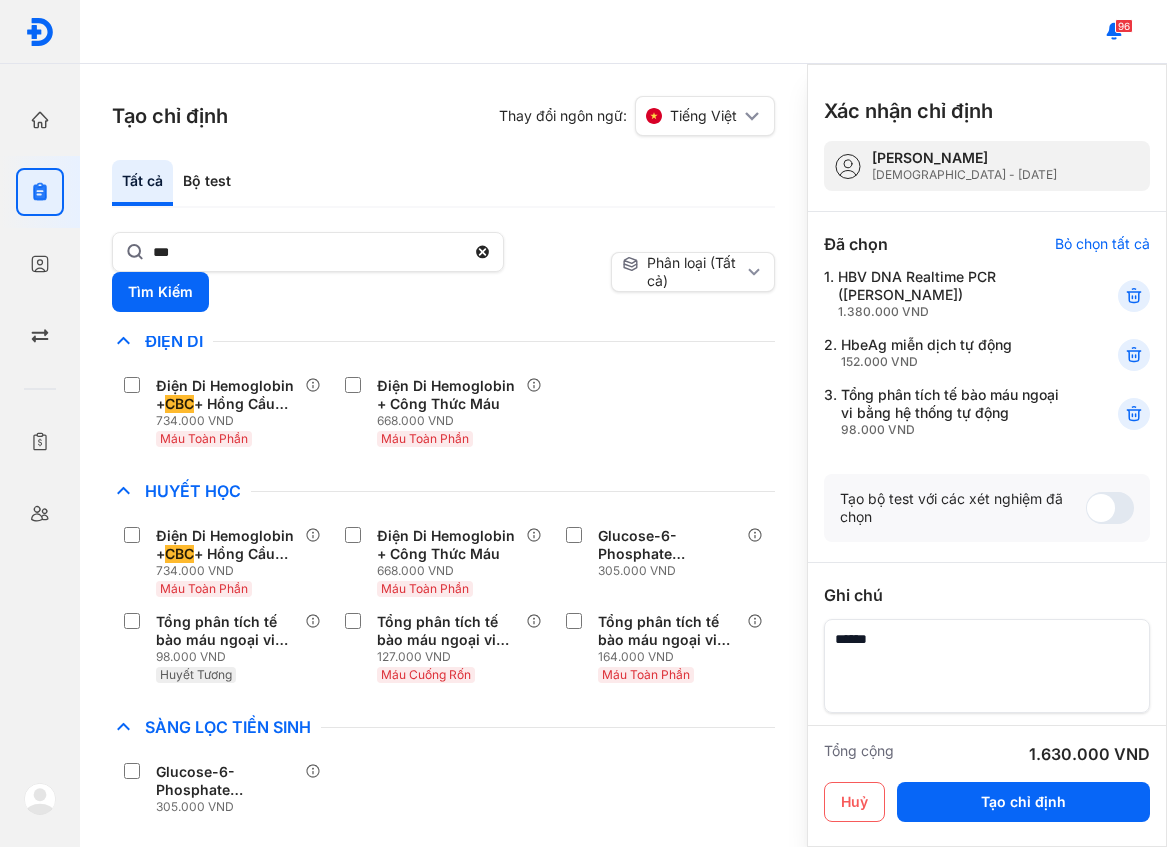 click on "Sàng Lọc Tiền Sinh" at bounding box center (443, 727) 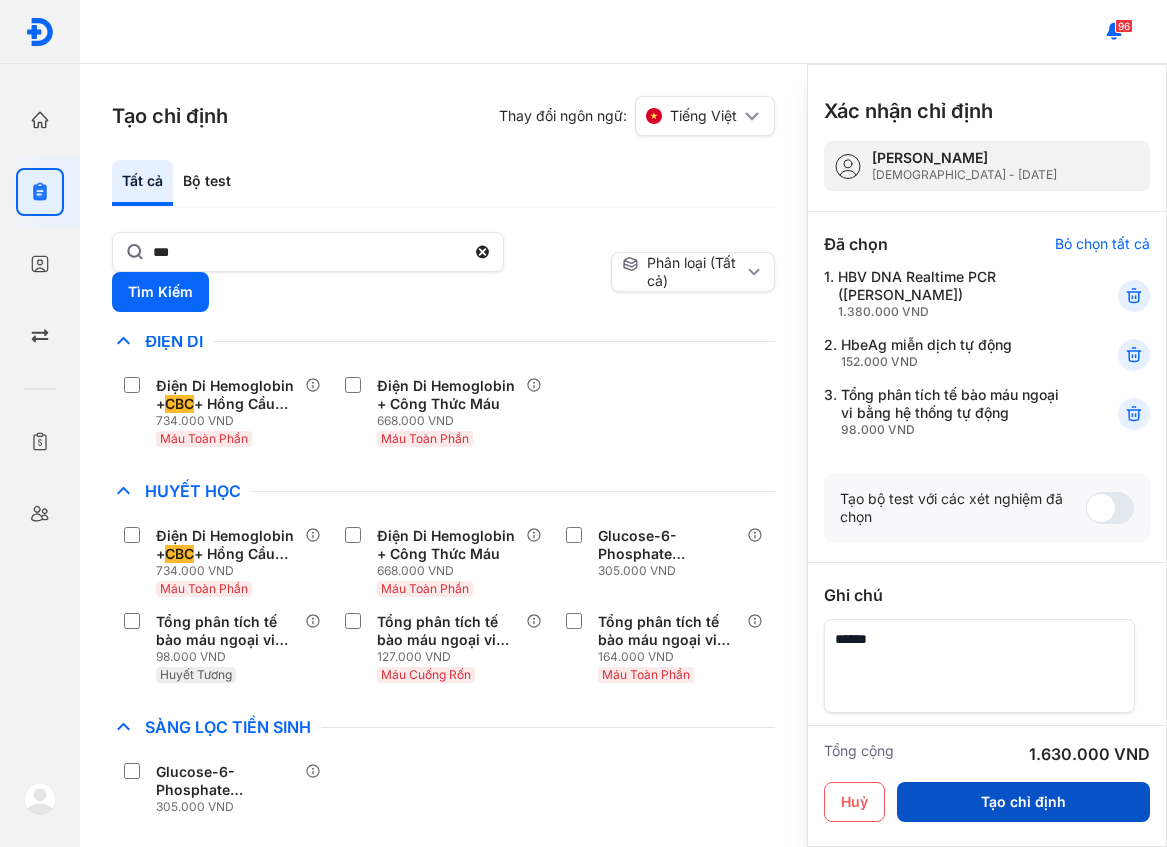 click on "Tạo chỉ định" at bounding box center [1023, 802] 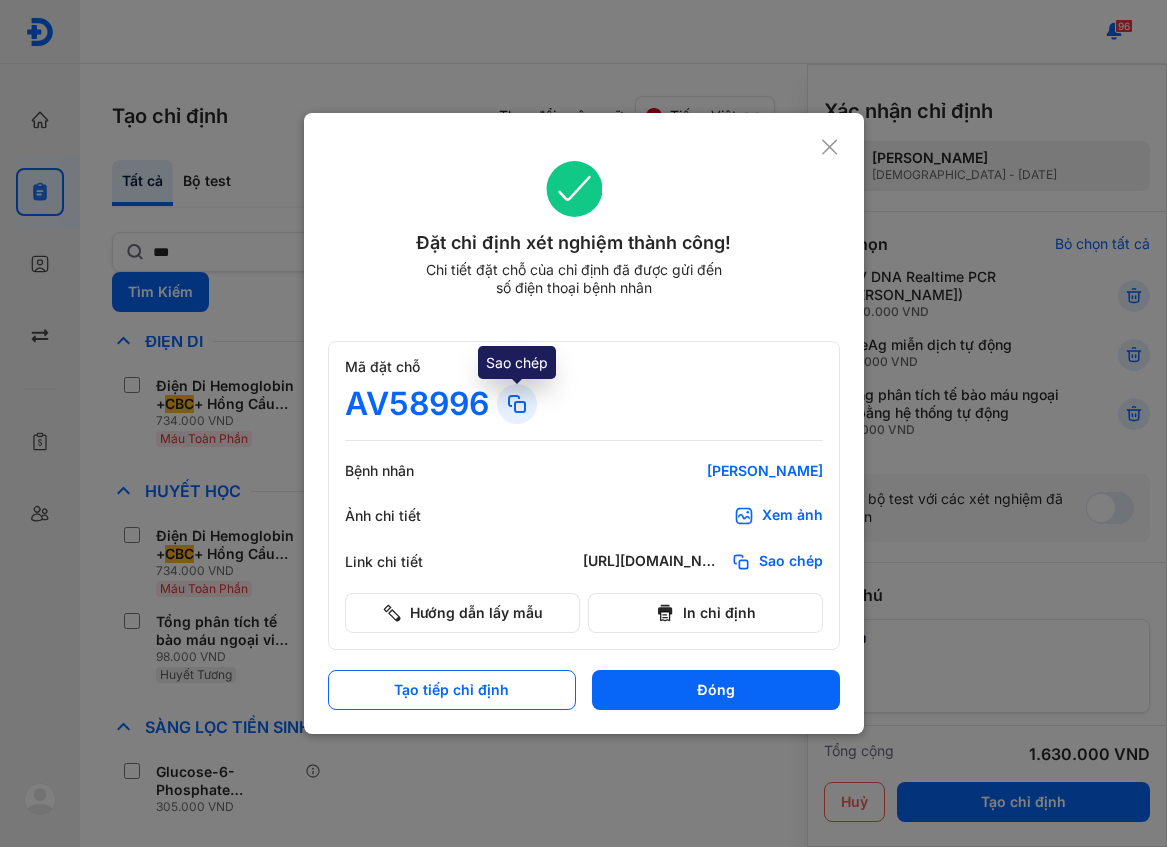 click 